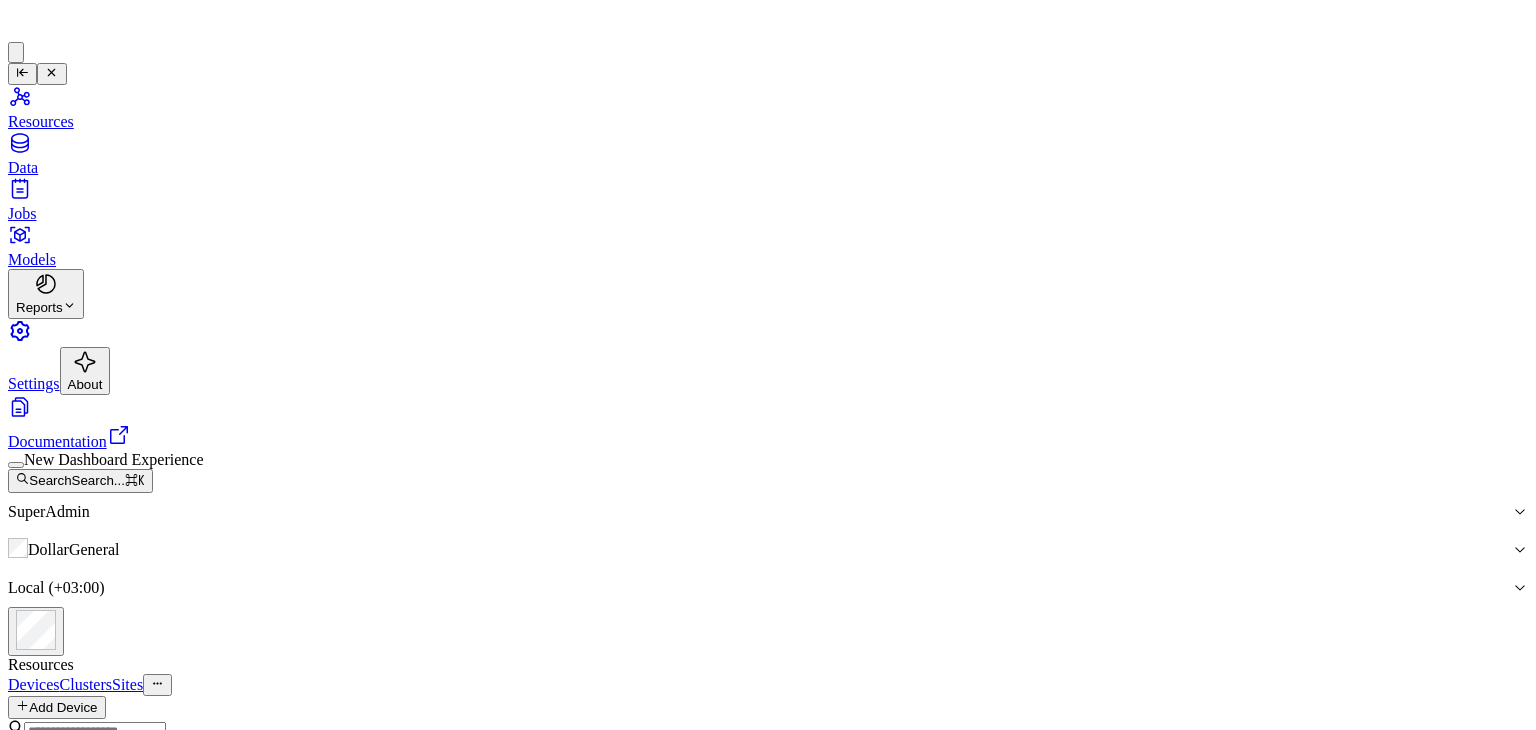 scroll, scrollTop: 0, scrollLeft: 0, axis: both 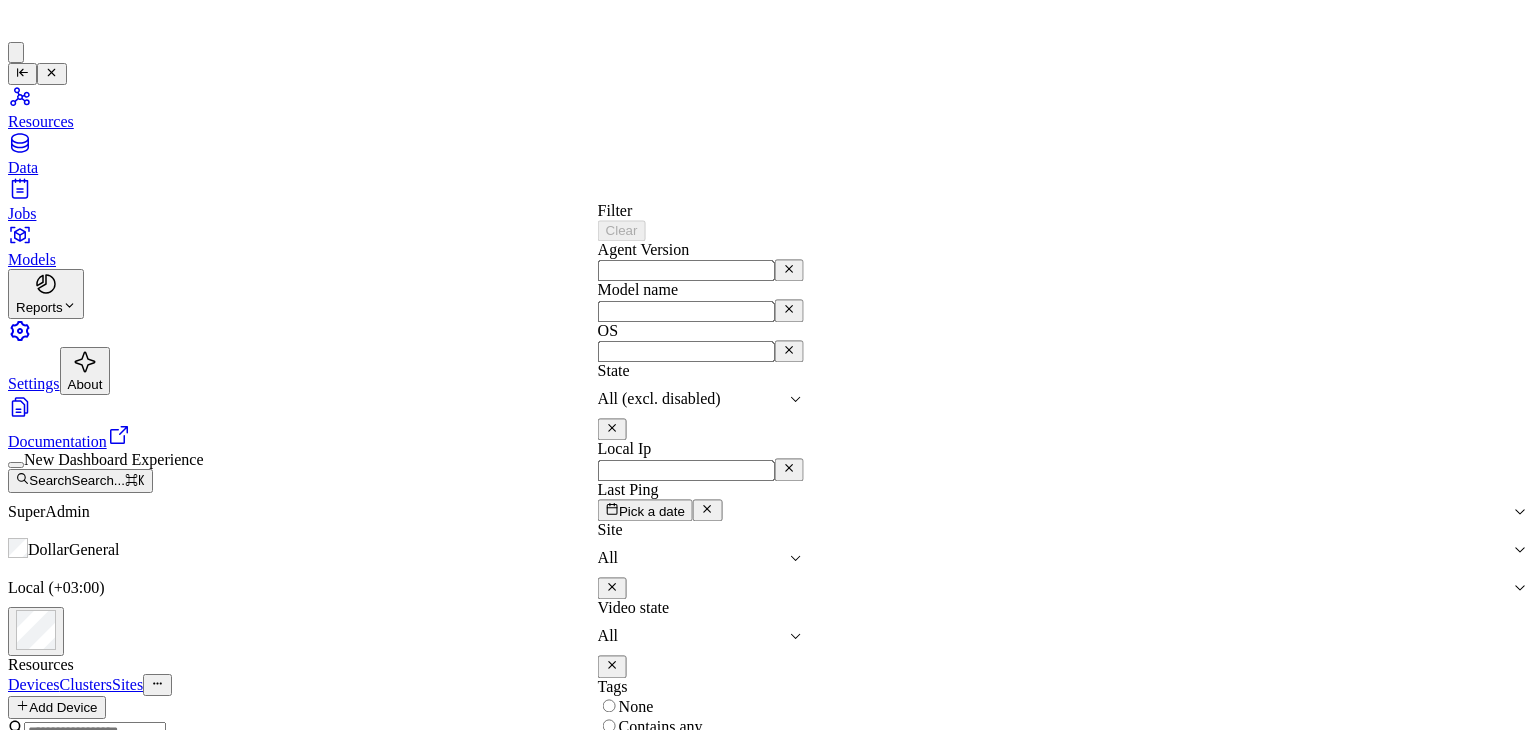 click on "Resources" at bounding box center [768, 665] 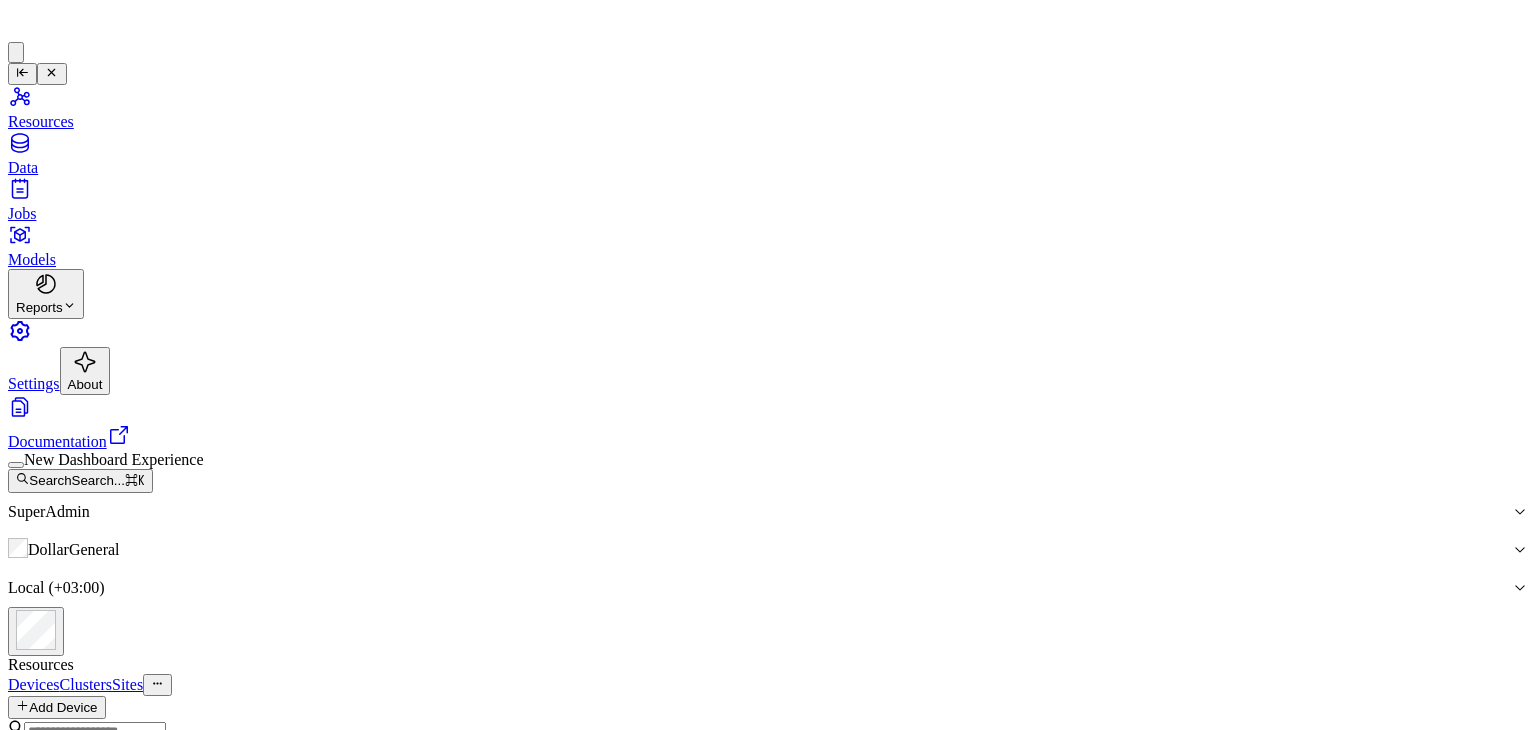click at bounding box center [95, 732] 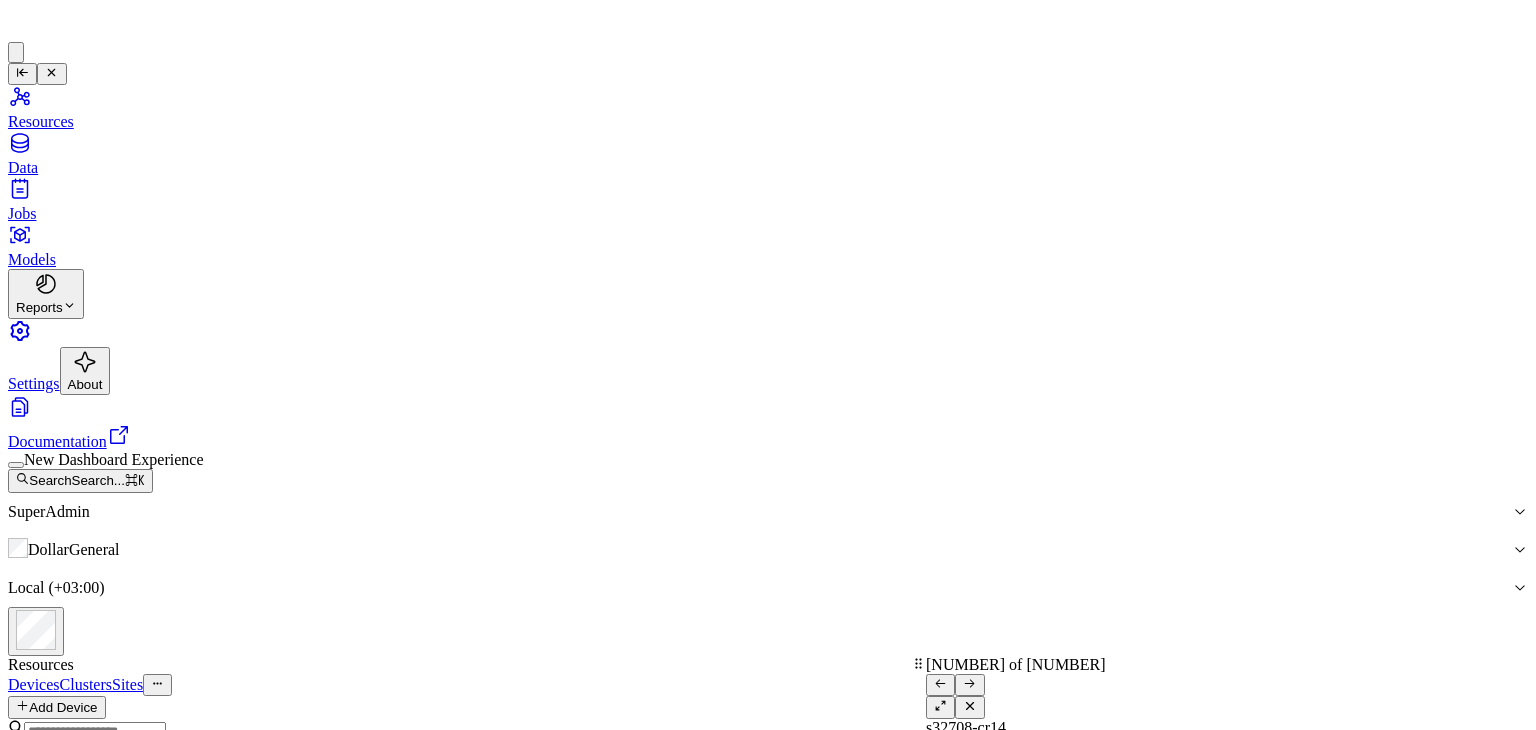 scroll, scrollTop: 0, scrollLeft: 0, axis: both 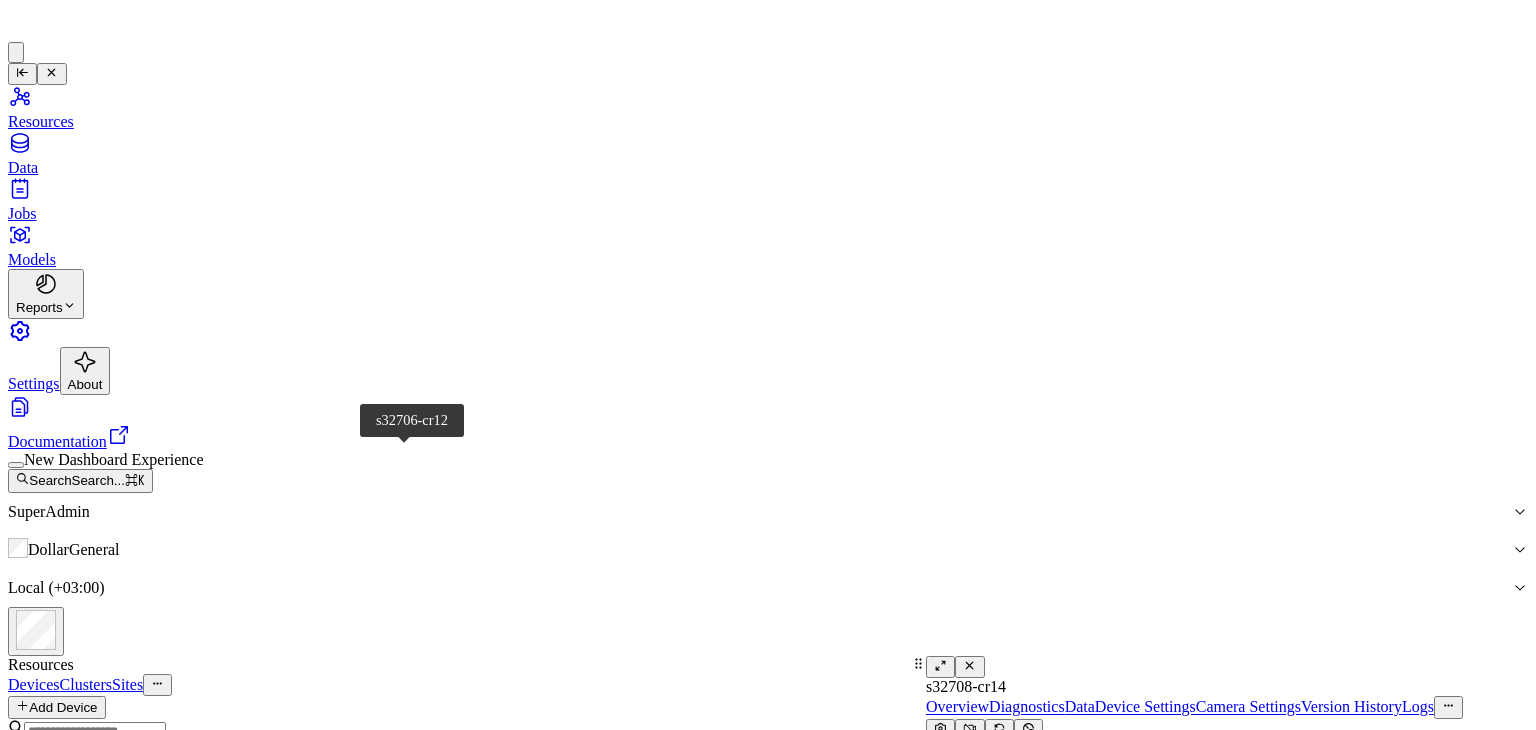 copy on "s32706-cr12" 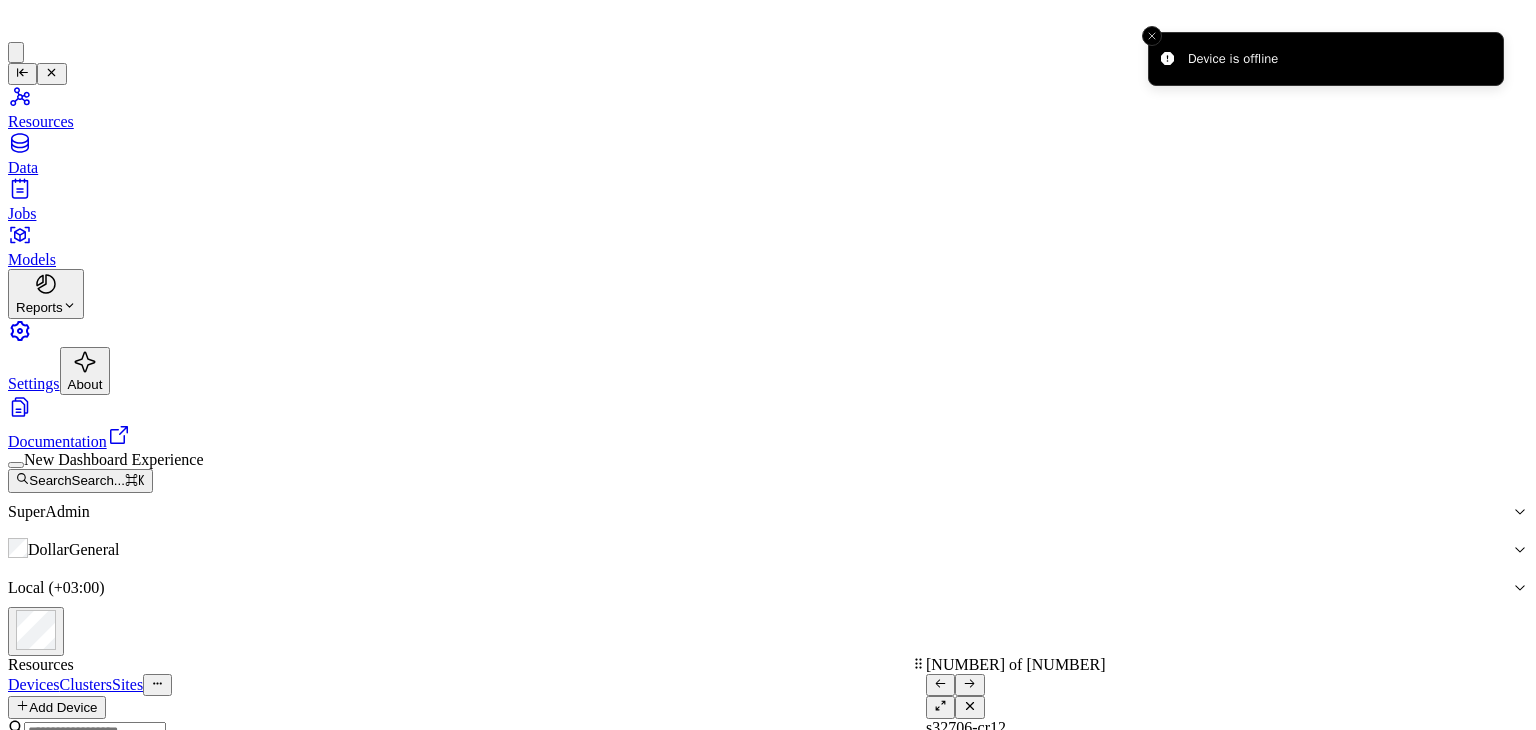 click at bounding box center [95, 732] 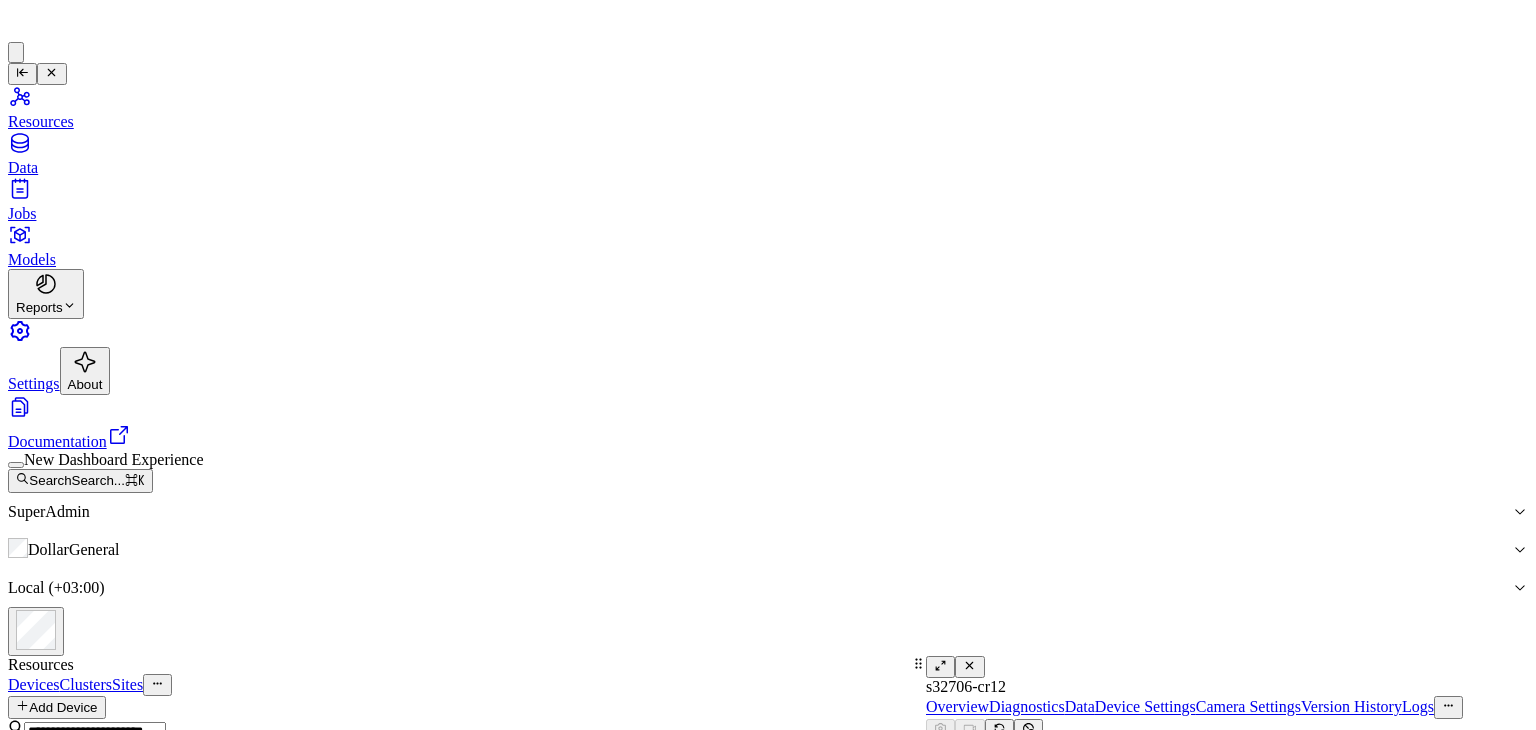 type on "**********" 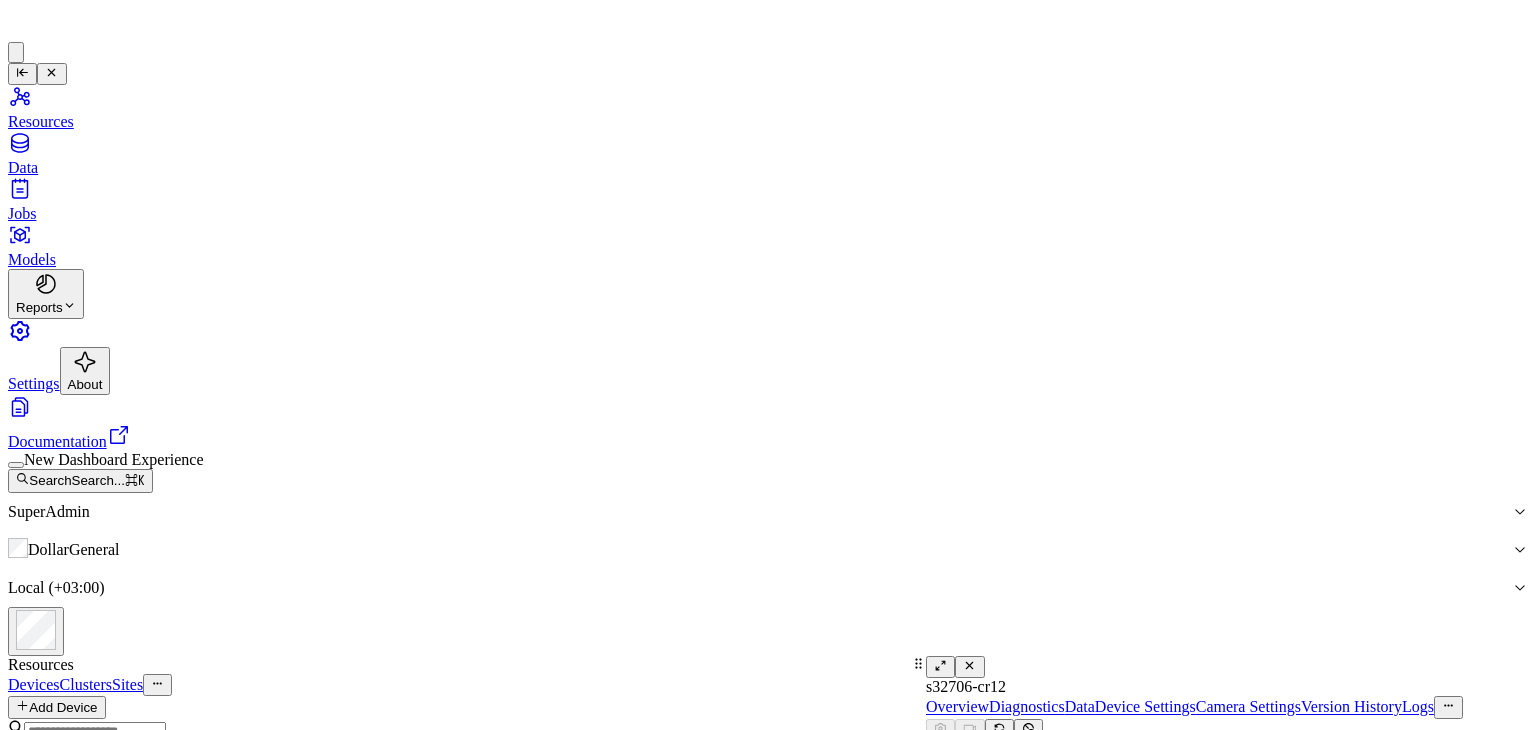 type 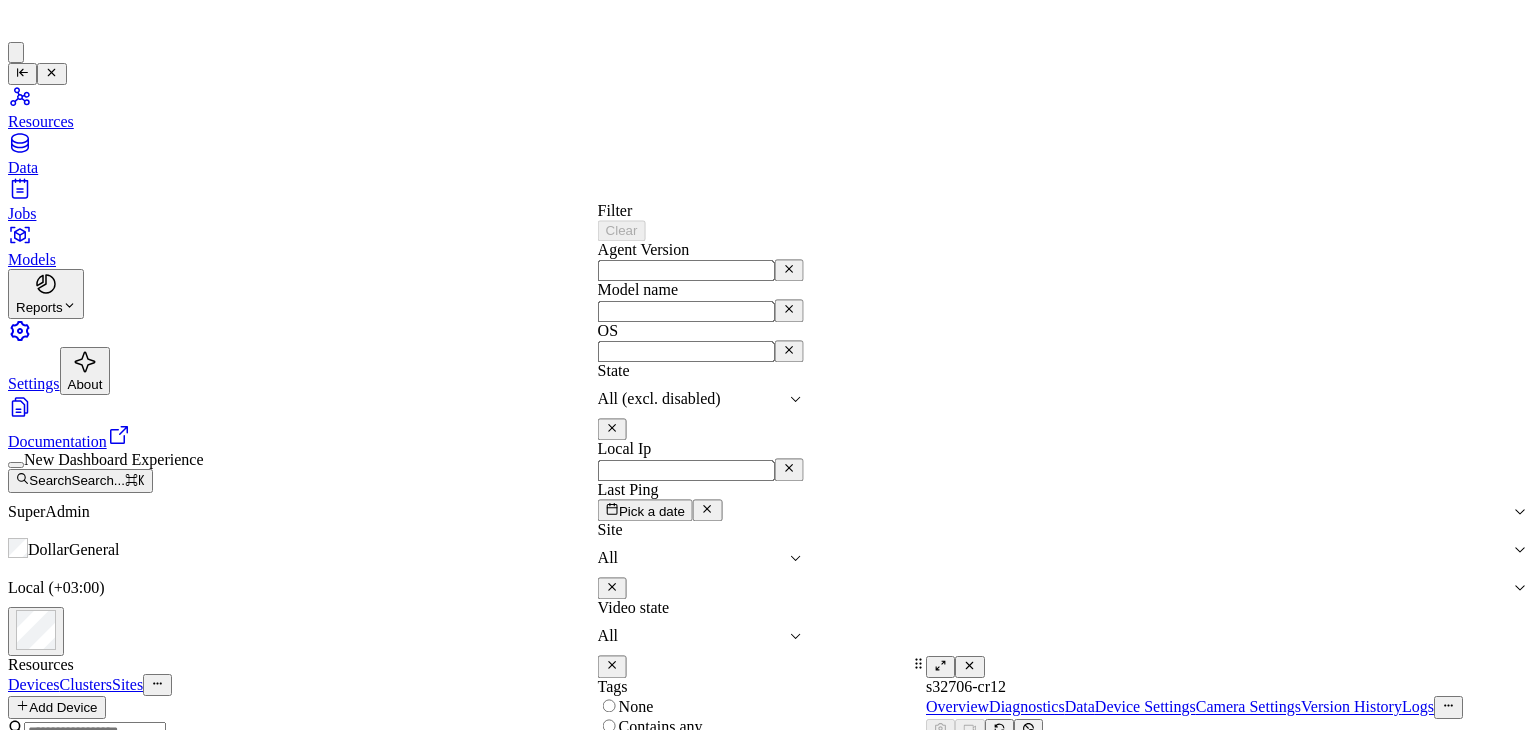 scroll, scrollTop: 34, scrollLeft: 0, axis: vertical 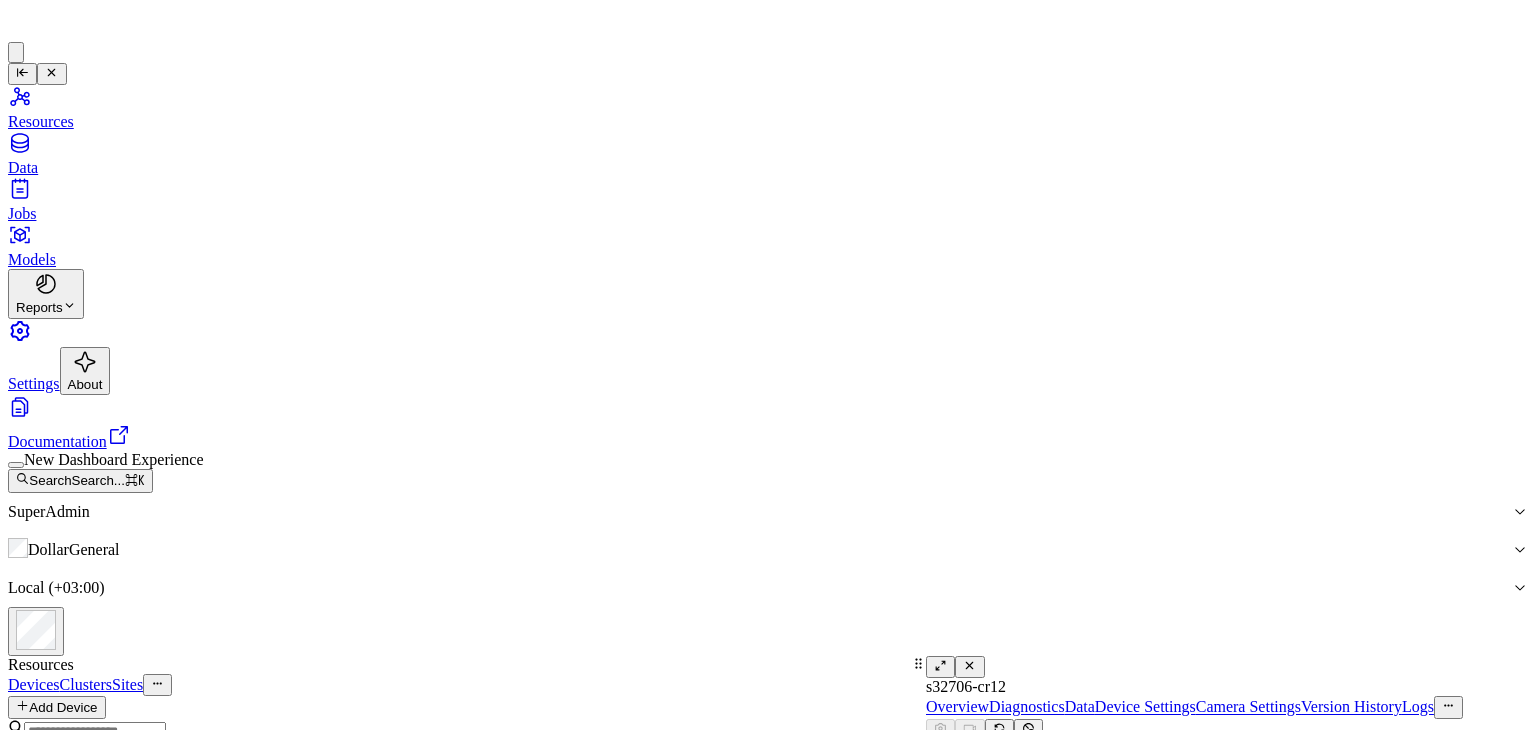 click at bounding box center (95, 732) 